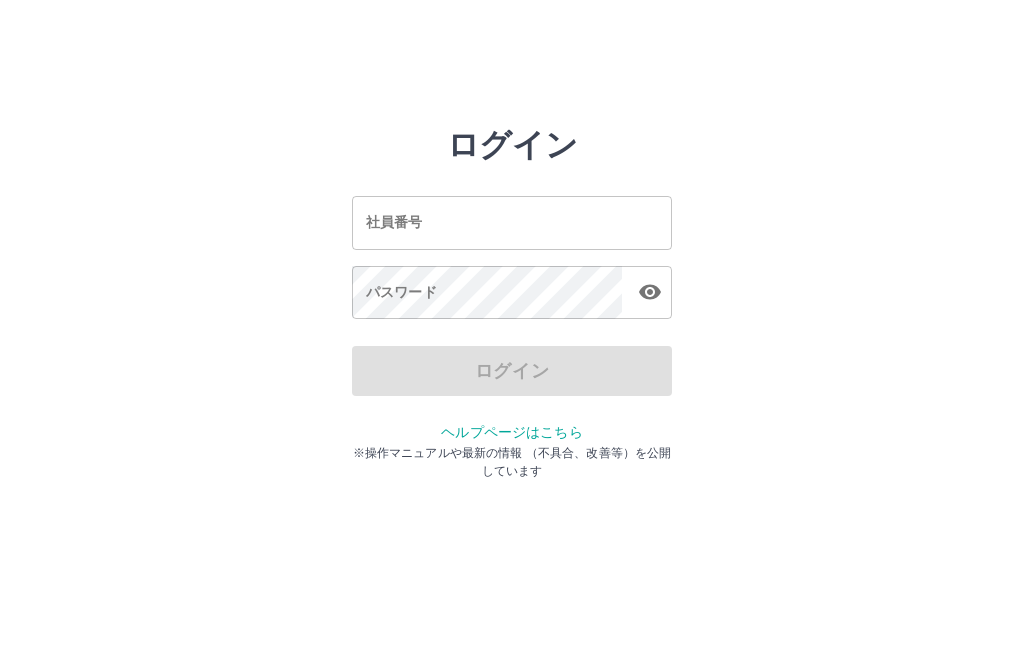 scroll, scrollTop: 0, scrollLeft: 0, axis: both 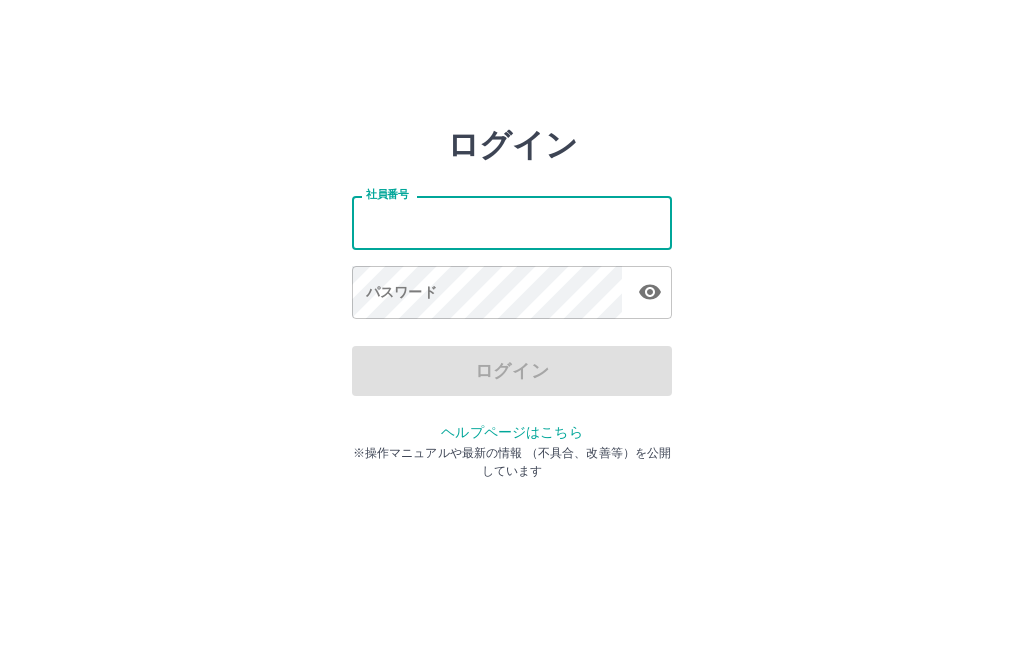 click on "ログイン 社員番号 社員番号 パスワード パスワード ログイン ヘルプページはこちら ※操作マニュアルや最新の情報 （不具合、改善等）を公開しています" at bounding box center (512, 223) 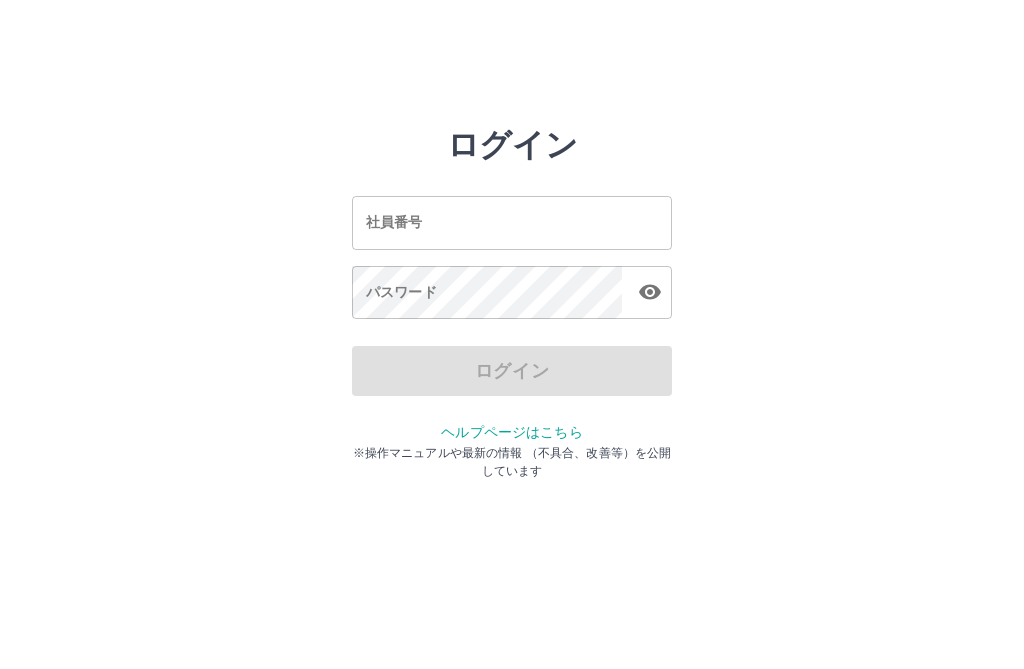 click on "社員番号" at bounding box center (512, 222) 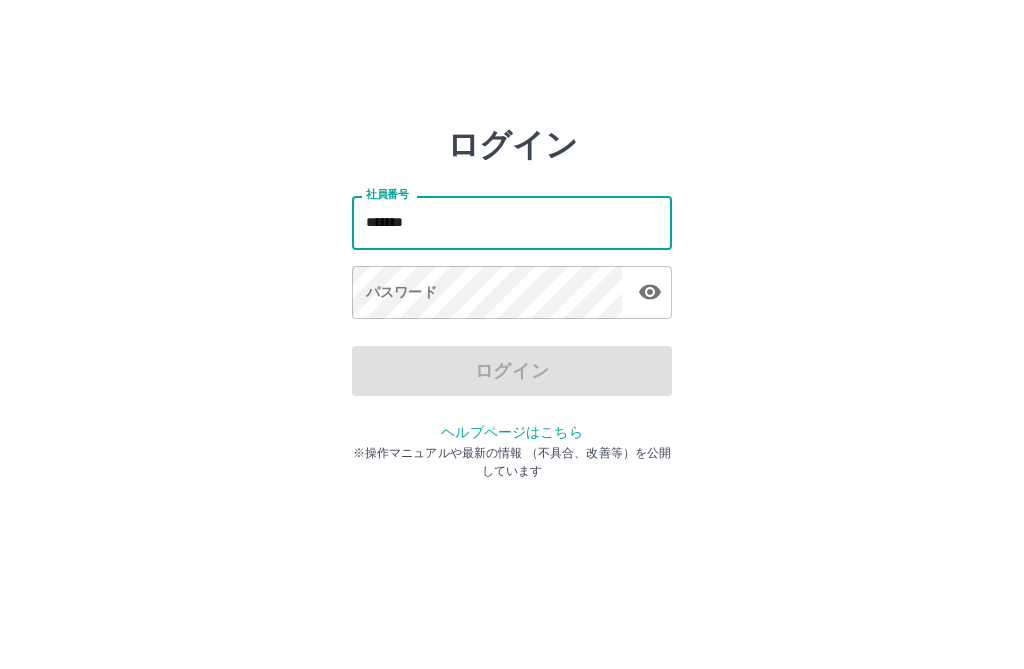 type on "*******" 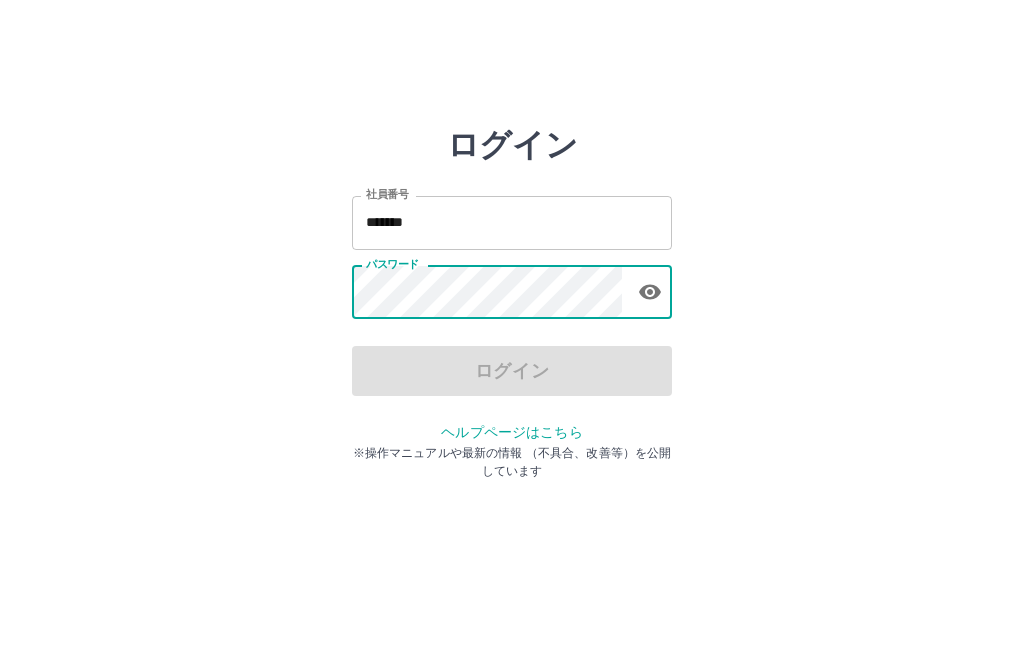 click on "ログイン 社員番号 ******* 社員番号 パスワード パスワード ログイン ヘルプページはこちら ※操作マニュアルや最新の情報 （不具合、改善等）を公開しています" at bounding box center [512, 223] 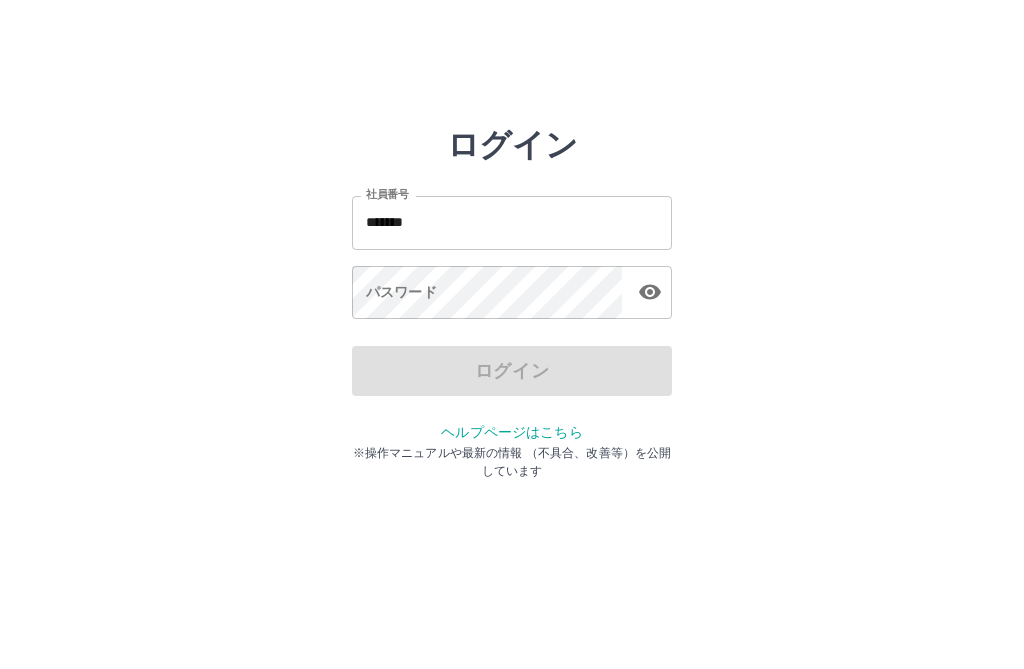 click on "ログイン 社員番号 ******* 社員番号 パスワード パスワード ログイン ヘルプページはこちら ※操作マニュアルや最新の情報 （不具合、改善等）を公開しています" at bounding box center (512, 223) 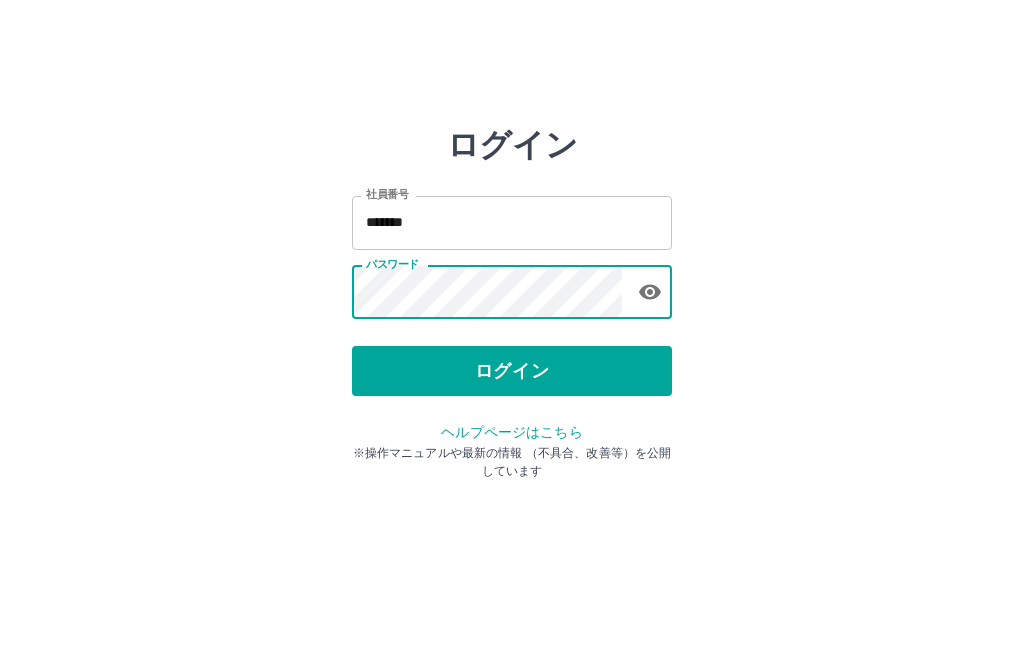 click on "ログイン" at bounding box center [512, 371] 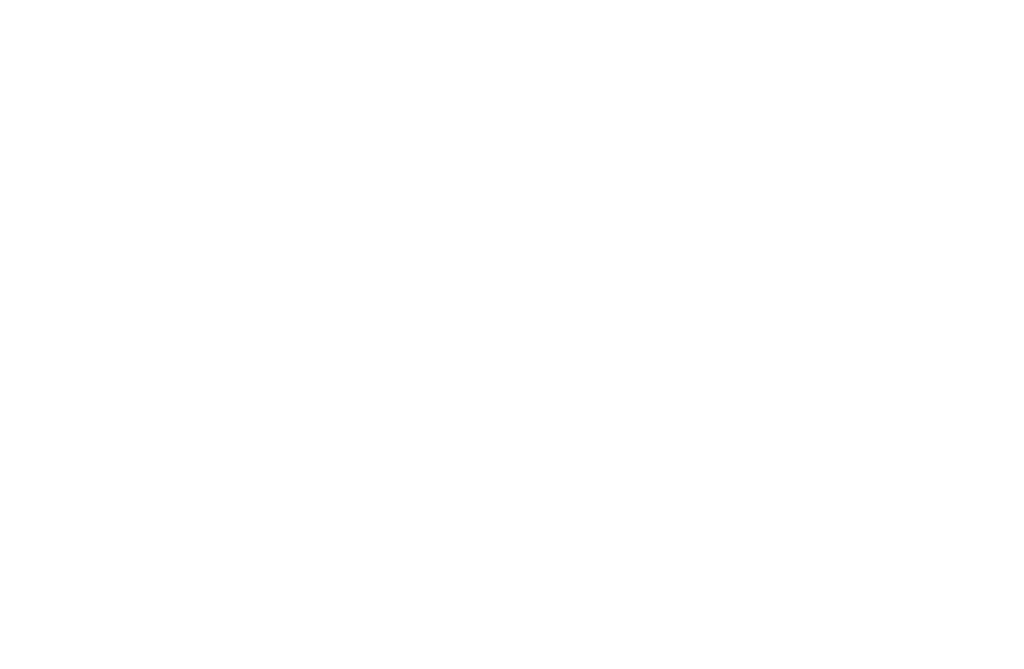 scroll, scrollTop: 0, scrollLeft: 0, axis: both 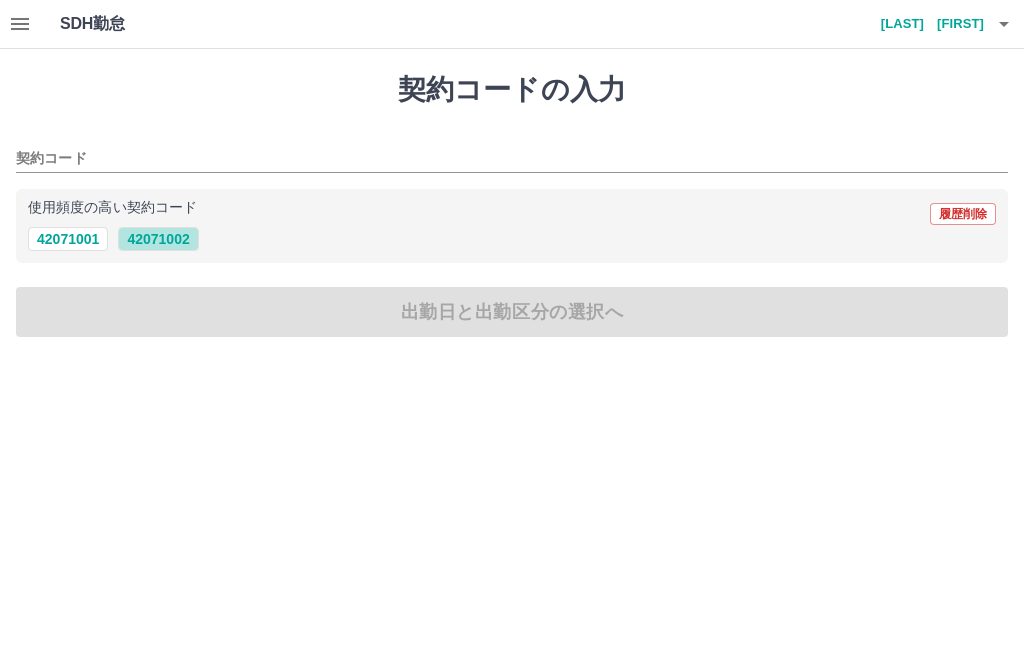 click on "42071002" at bounding box center (158, 239) 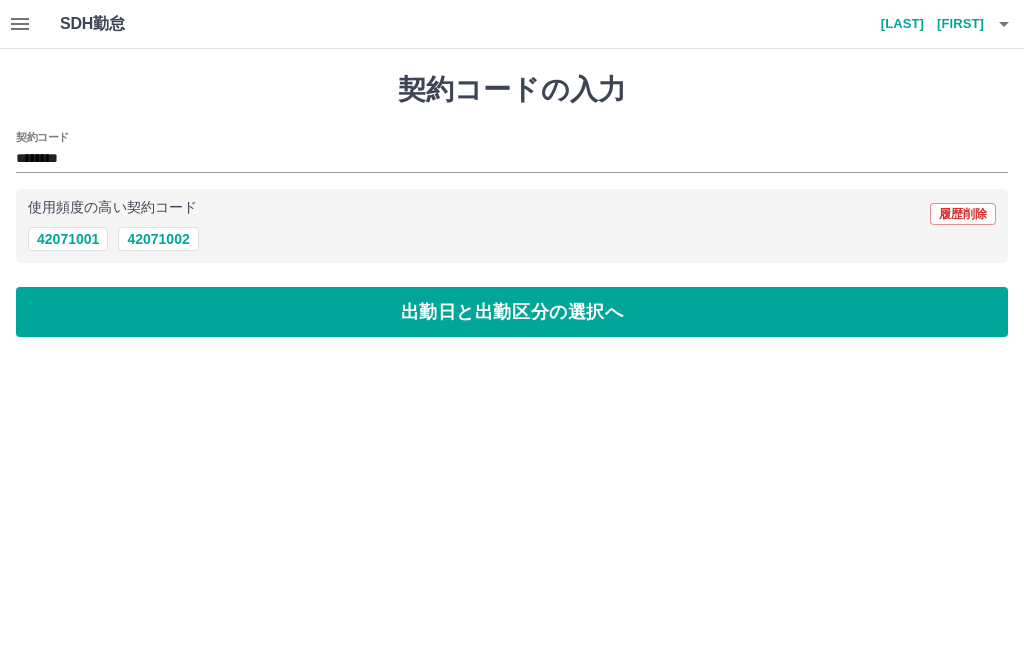 click on "出勤日と出勤区分の選択へ" at bounding box center (512, 312) 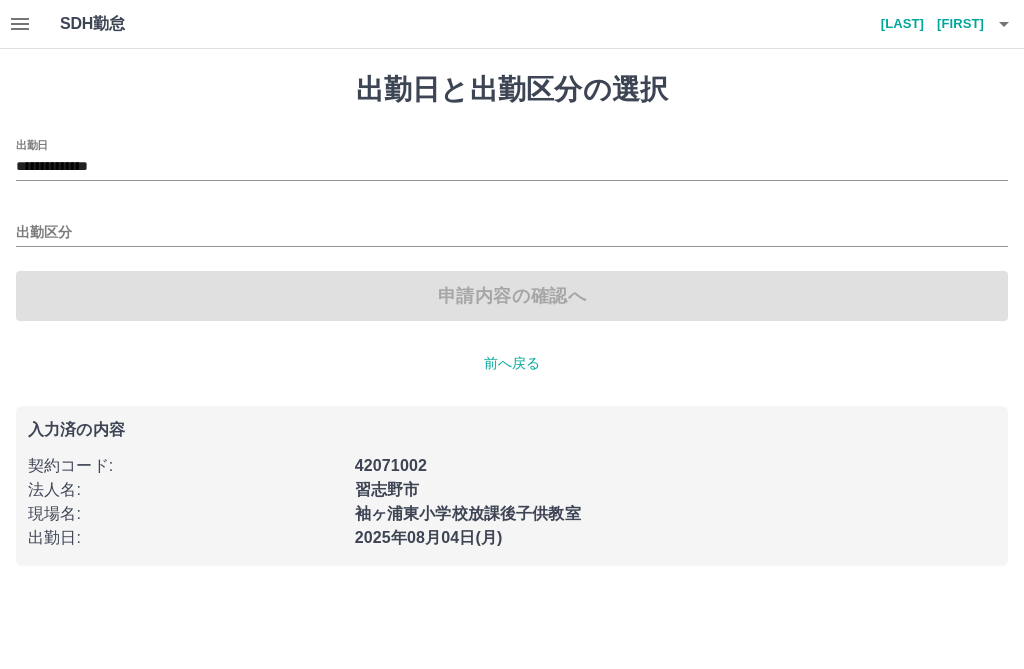 click on "出勤区分" at bounding box center [512, 233] 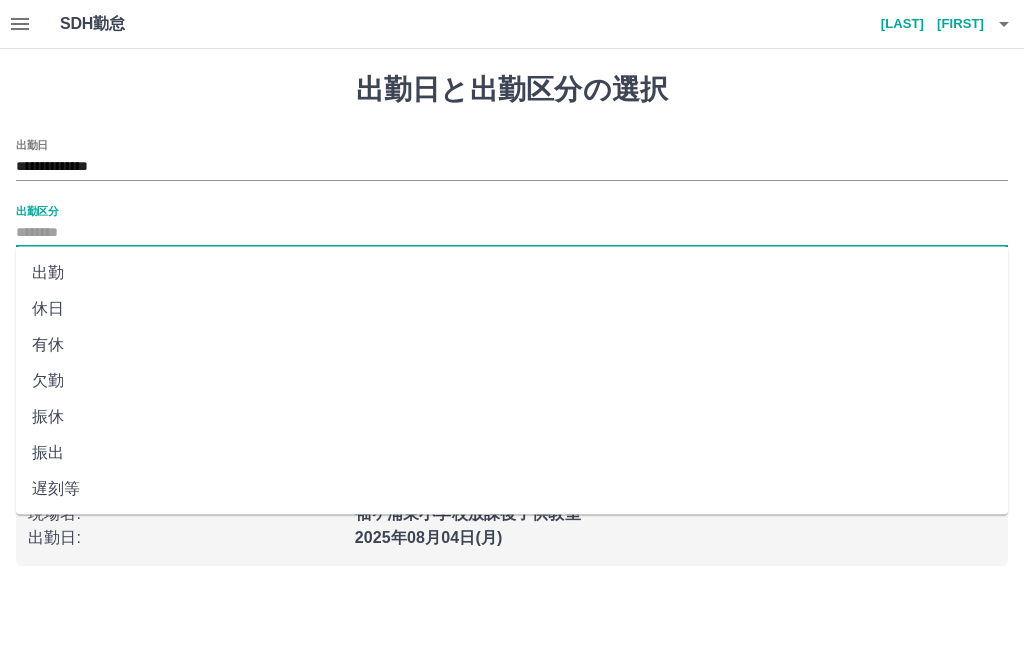 click on "出勤" at bounding box center (512, 273) 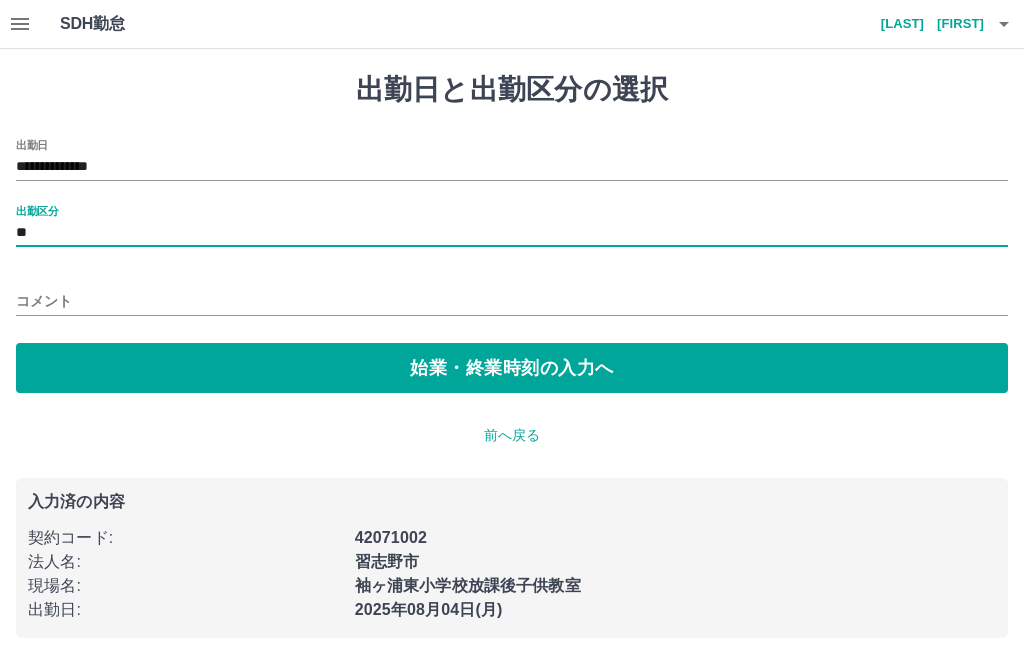 click on "始業・終業時刻の入力へ" at bounding box center [512, 368] 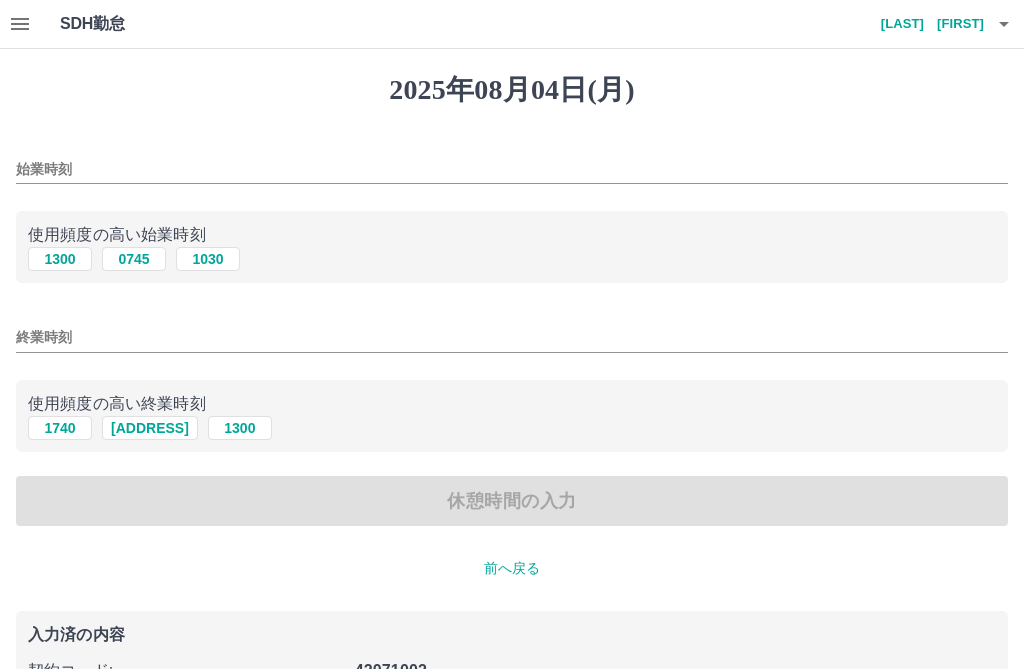 click on "0745" at bounding box center [134, 259] 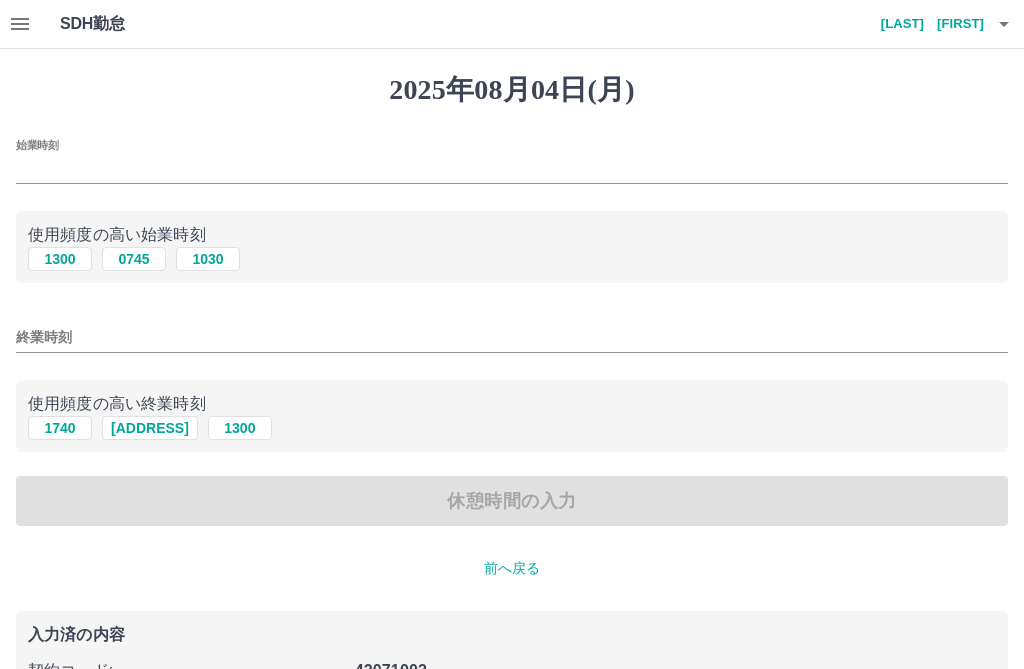 type on "****" 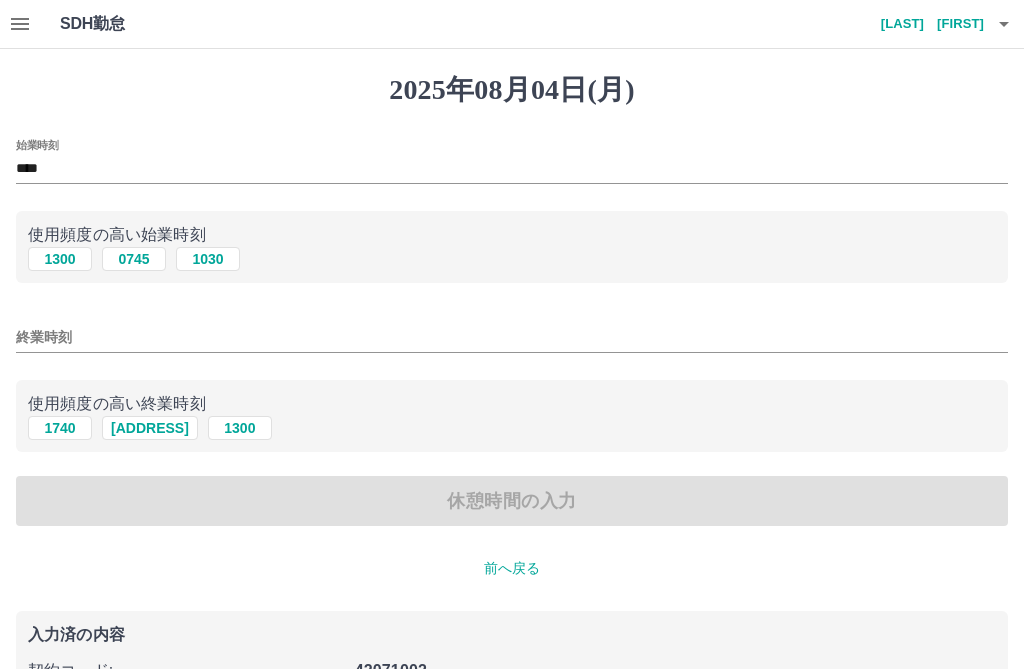 click on "終業時刻" at bounding box center [512, 337] 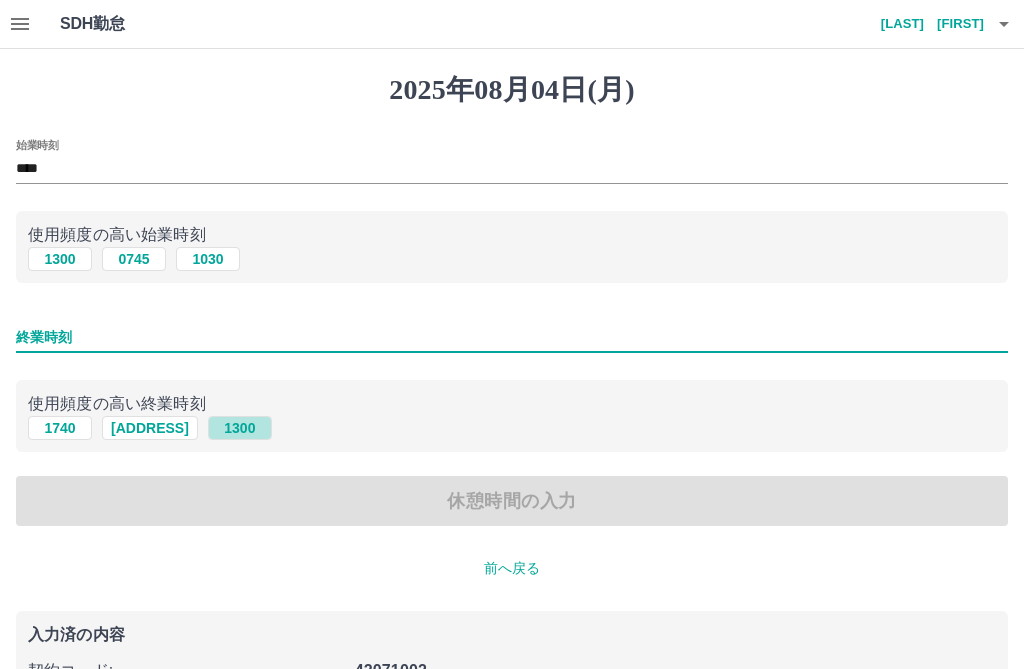 click on "1300" at bounding box center (240, 428) 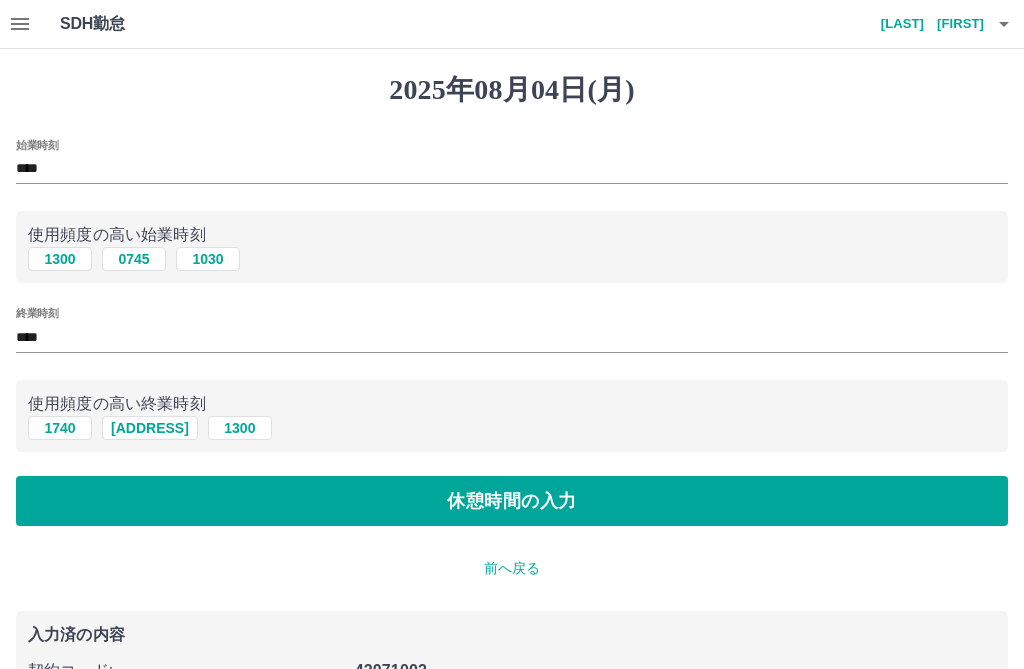 click on "休憩時間の入力" at bounding box center [512, 501] 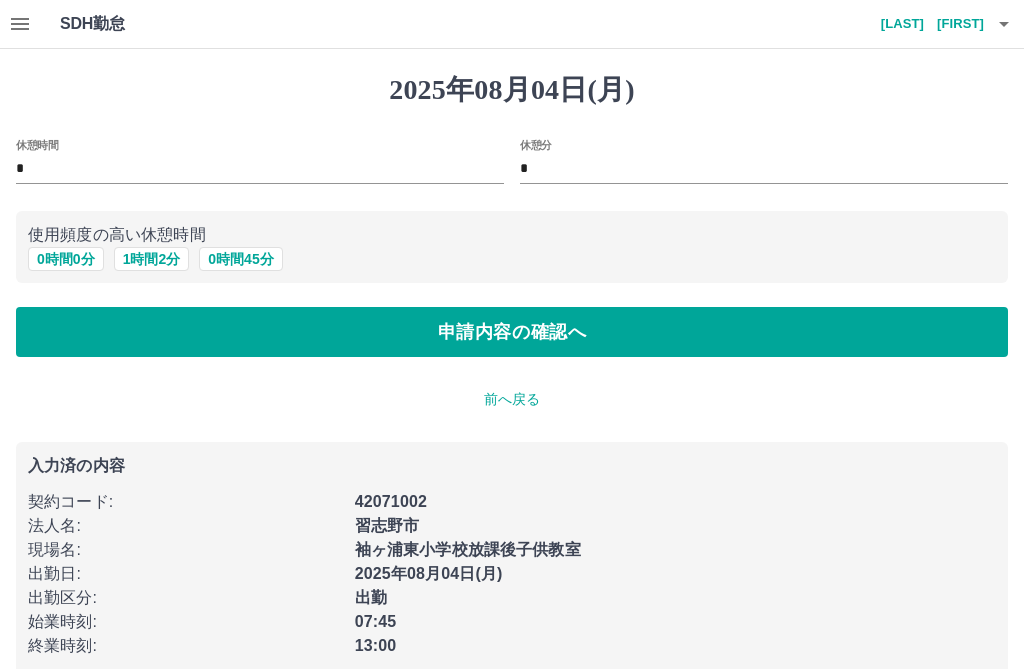 click on "2025年08月04日(月) 休憩時間 * 休憩分 * 使用頻度の高い休憩時間 0 時間 0 分 1 時間 2 分 0 時間 45 分 申請内容の確認へ 前へ戻る 入力済の内容 契約コード : 42071002 法人名 : 習志野市 現場名 : 袖ヶ浦東小学校放課後子供教室 出勤日 : 2025年08月04日(月) 出勤区分 : 出勤 始業時刻 : 07:45 終業時刻 : 13:00" at bounding box center [512, 373] 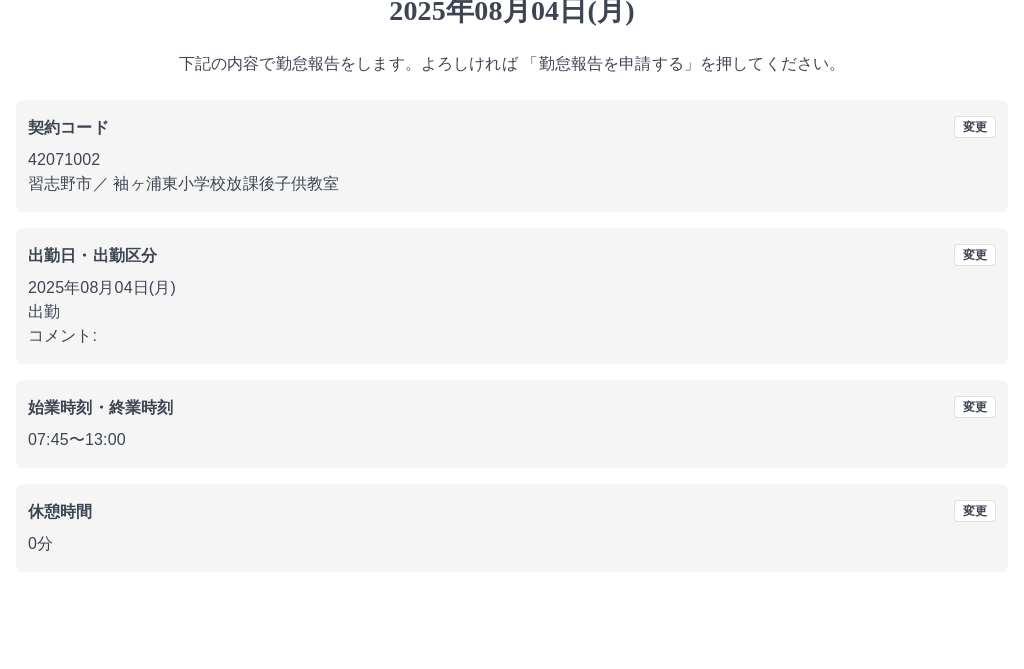 scroll, scrollTop: 79, scrollLeft: 0, axis: vertical 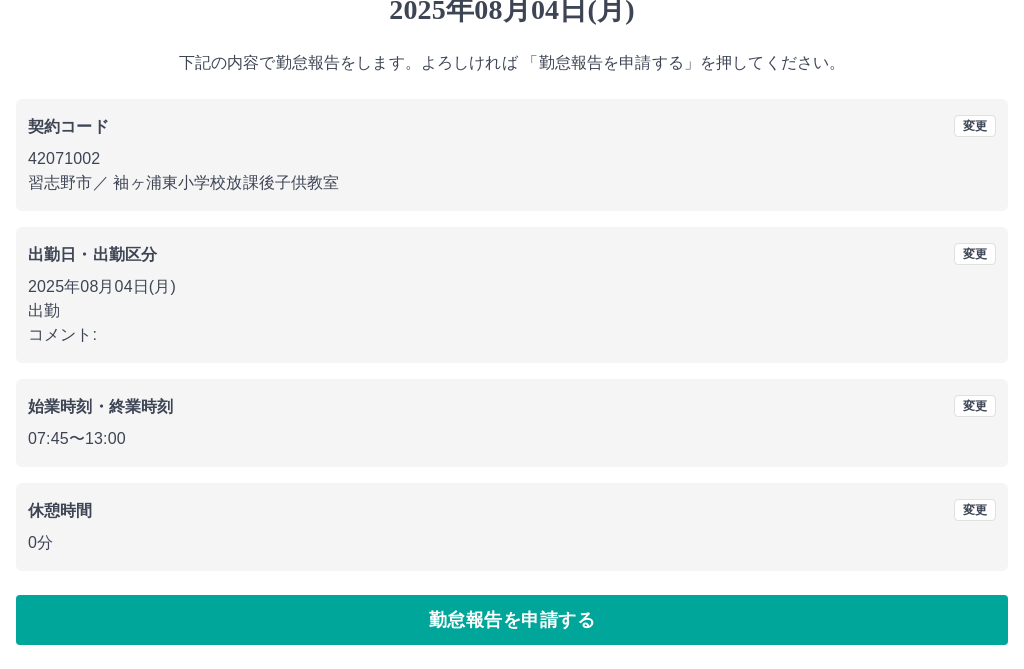 click on "勤怠報告を申請する" at bounding box center (512, 621) 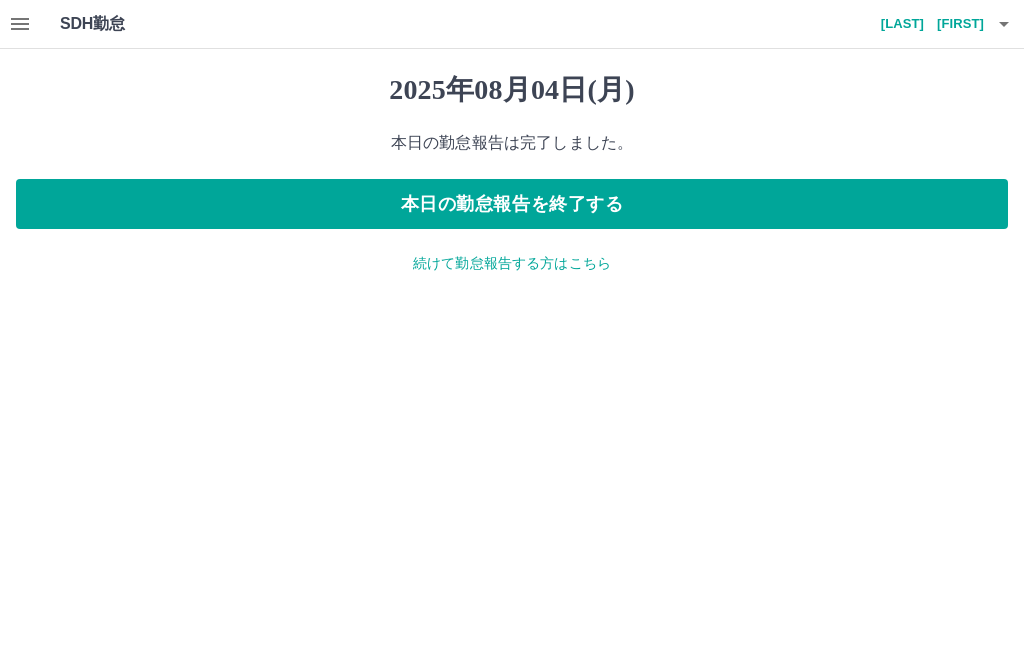click on "続けて勤怠報告する方はこちら" at bounding box center [512, 263] 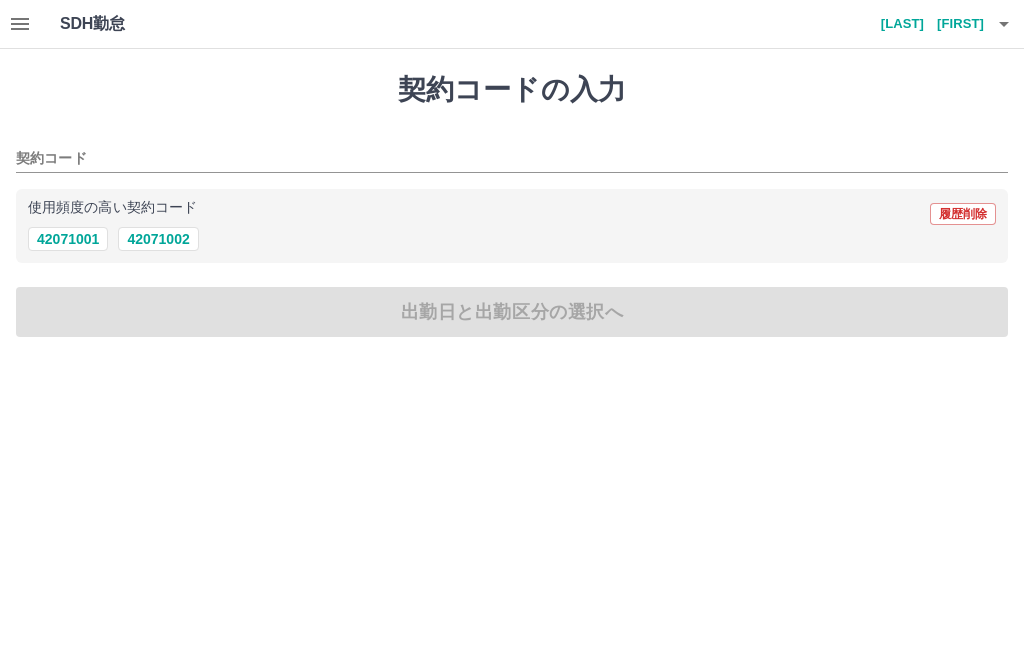 click on "42071002" at bounding box center [158, 239] 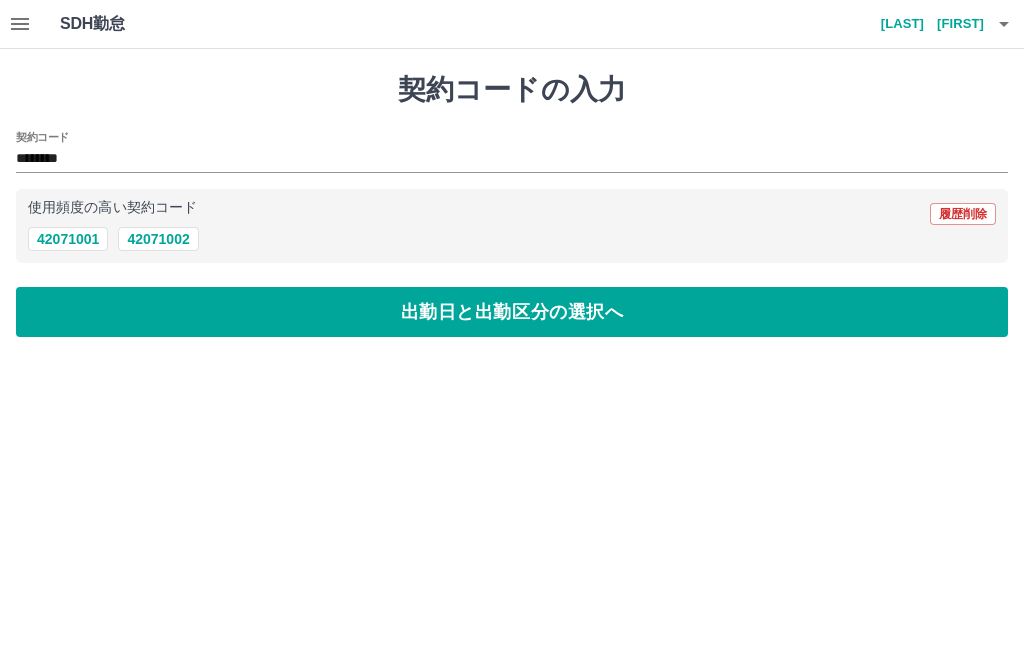 click 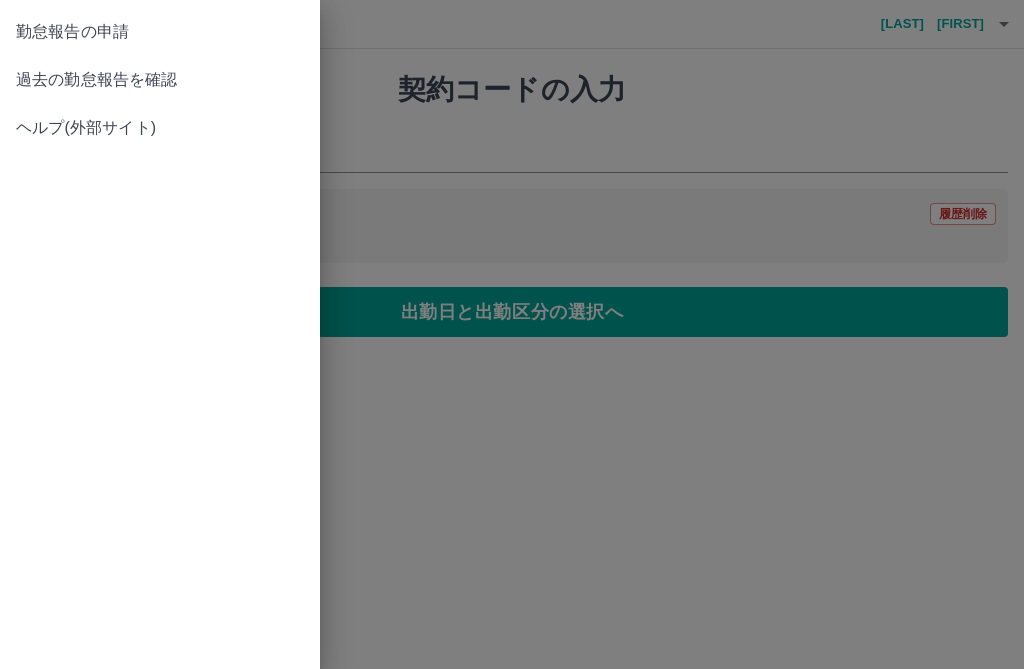 click on "過去の勤怠報告を確認" at bounding box center [160, 80] 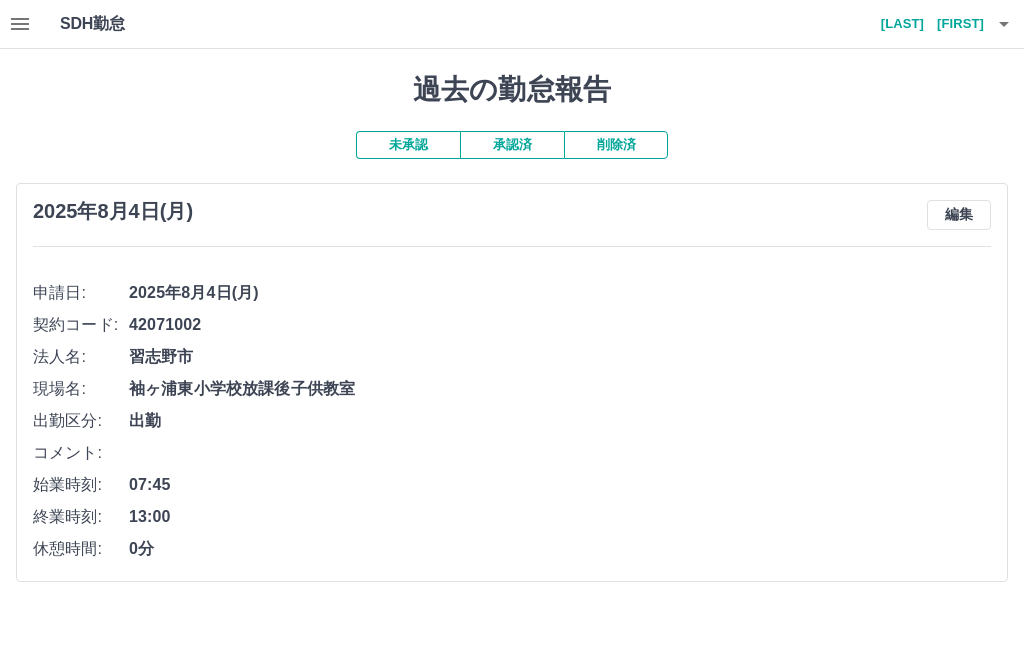 click on "未承認" at bounding box center [408, 145] 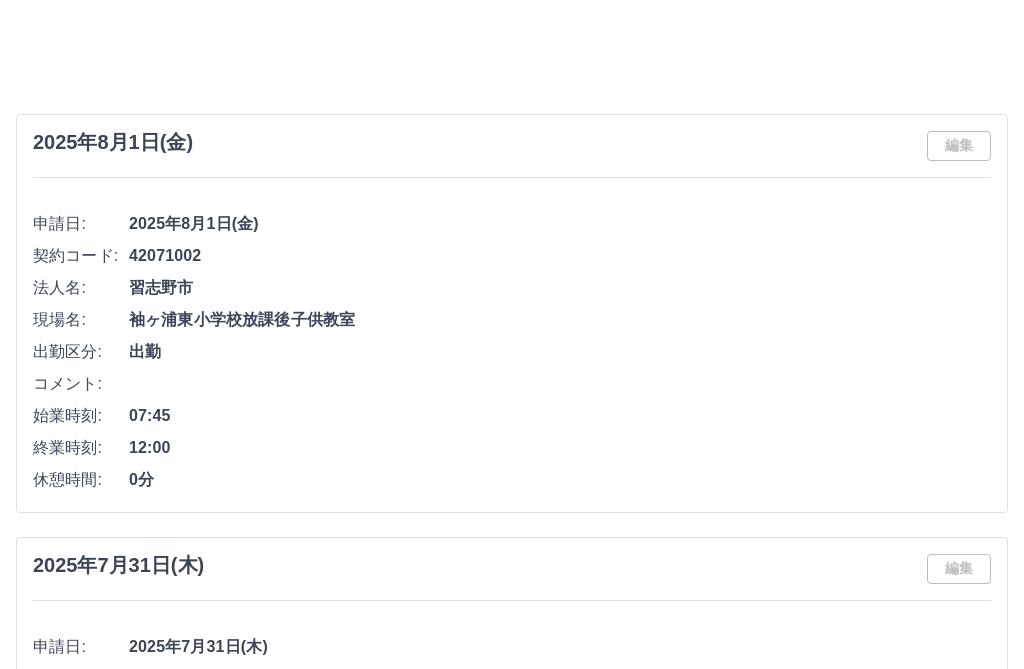 scroll, scrollTop: 0, scrollLeft: 0, axis: both 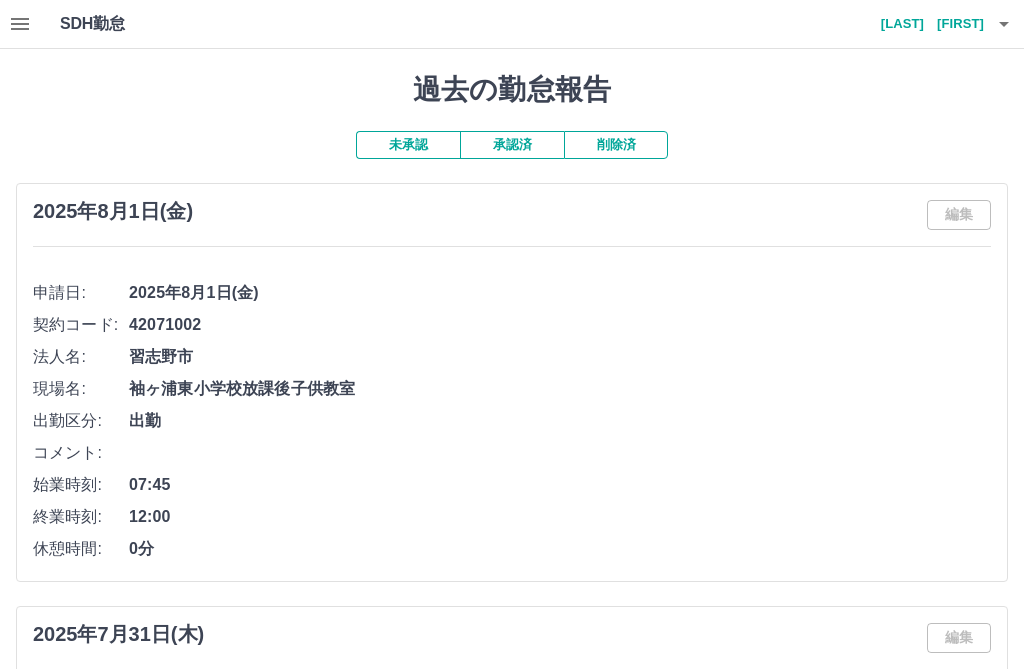 click on "未承認" at bounding box center [408, 145] 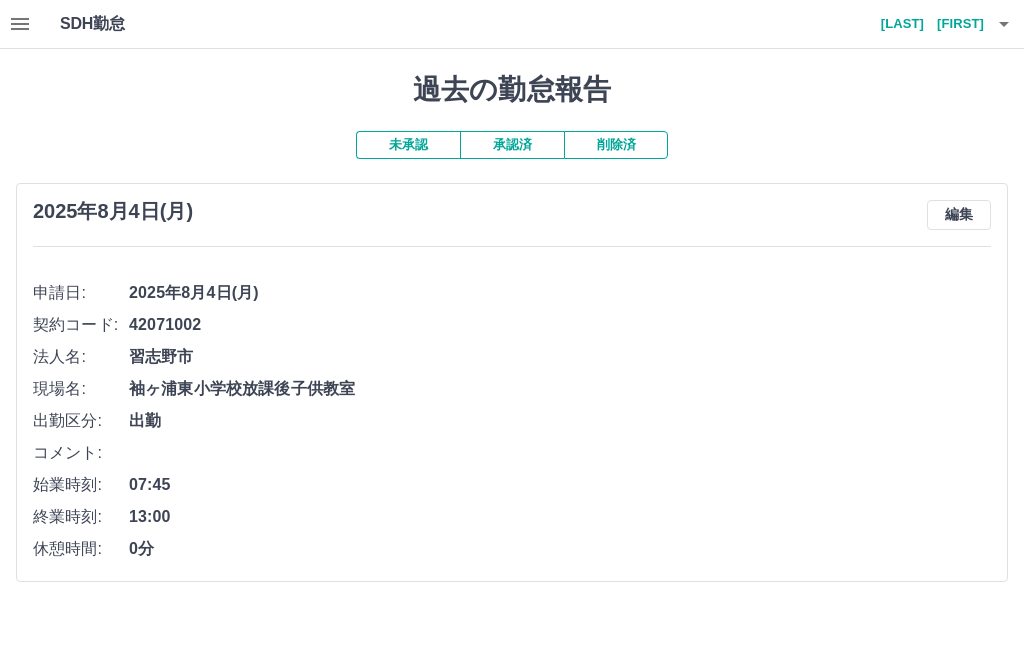 click on "松岡　千津" at bounding box center [924, 24] 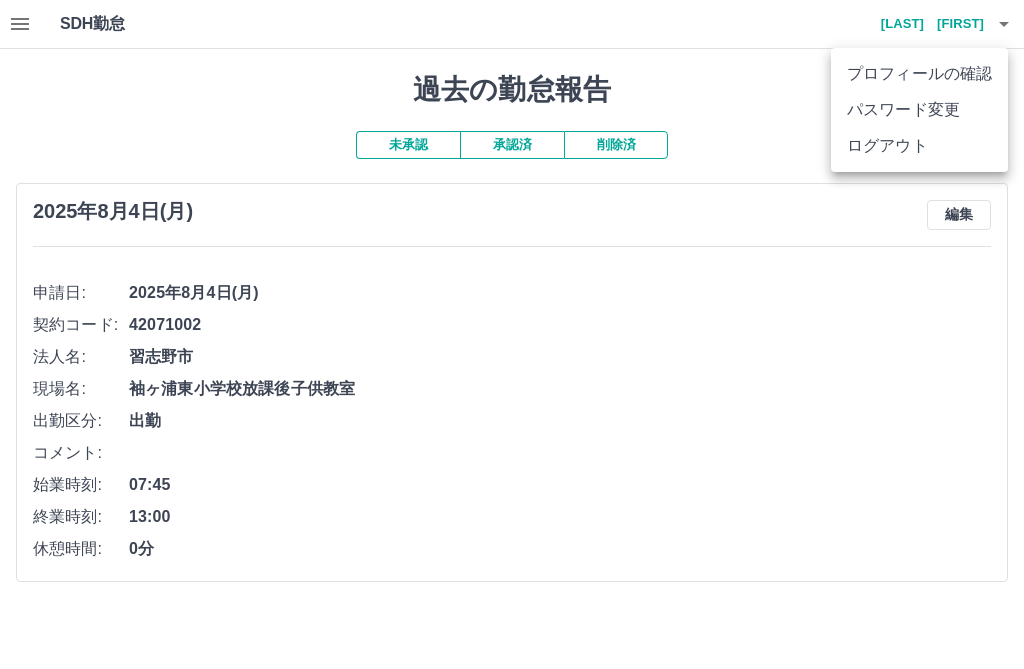 click on "ログアウト" at bounding box center (919, 146) 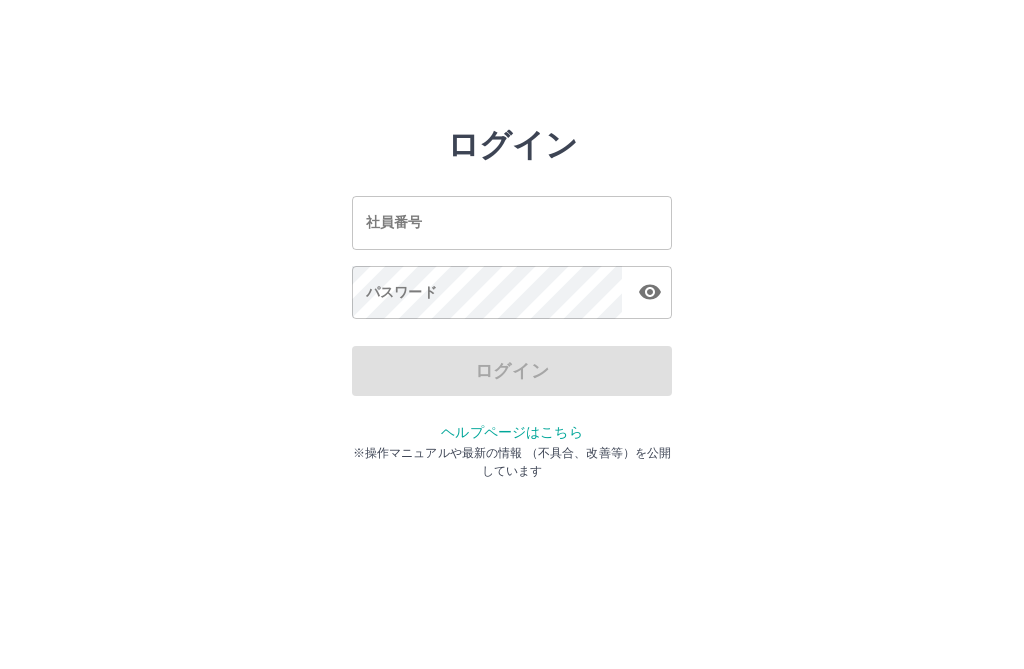 scroll, scrollTop: 0, scrollLeft: 0, axis: both 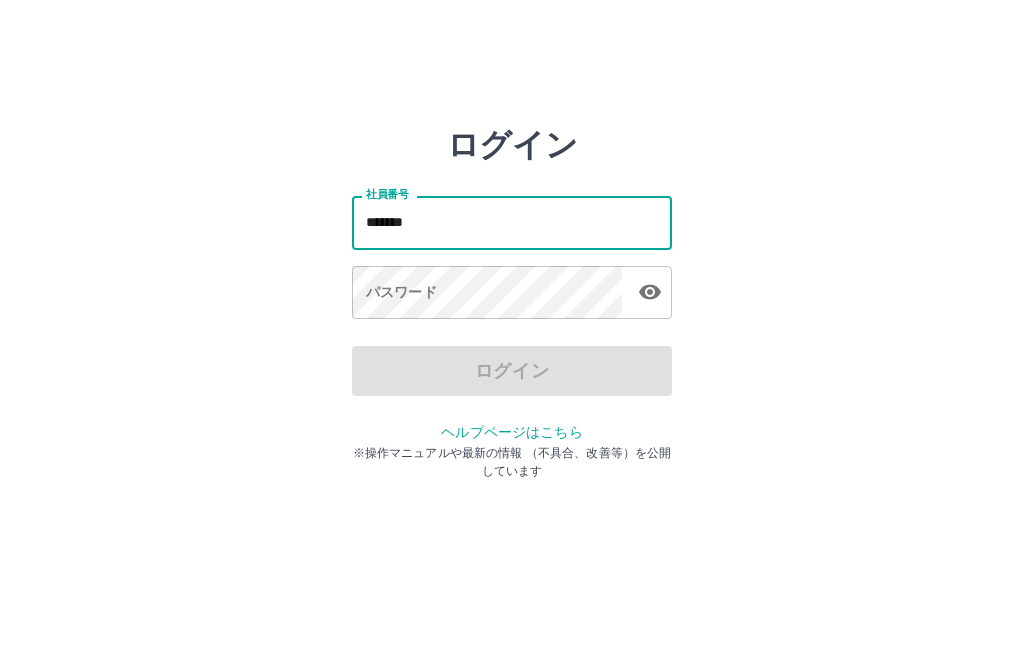 type on "*******" 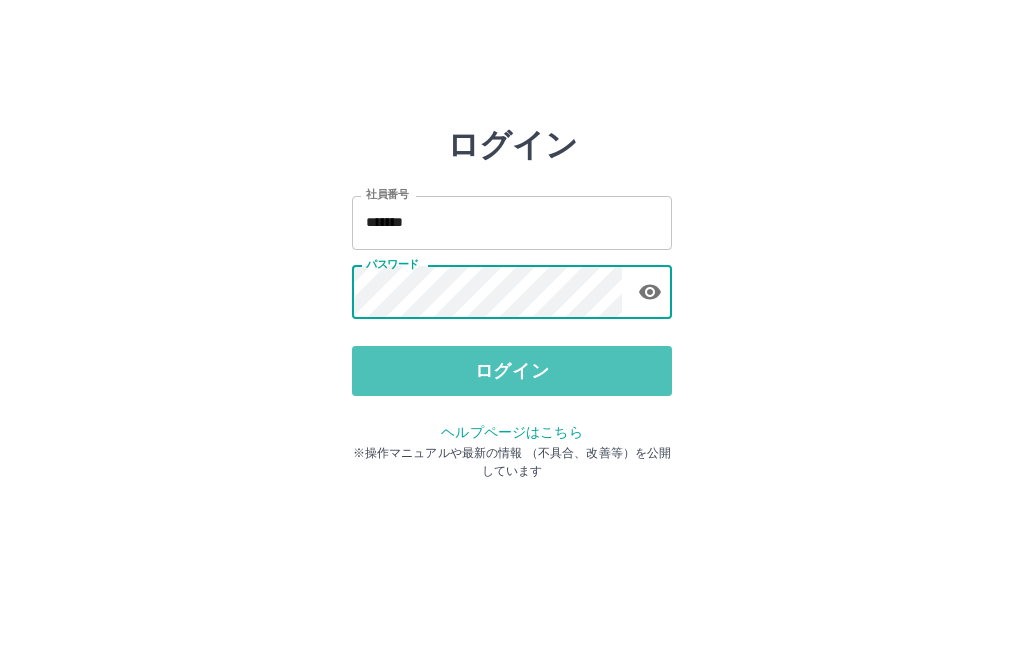 click on "ログイン" at bounding box center (512, 371) 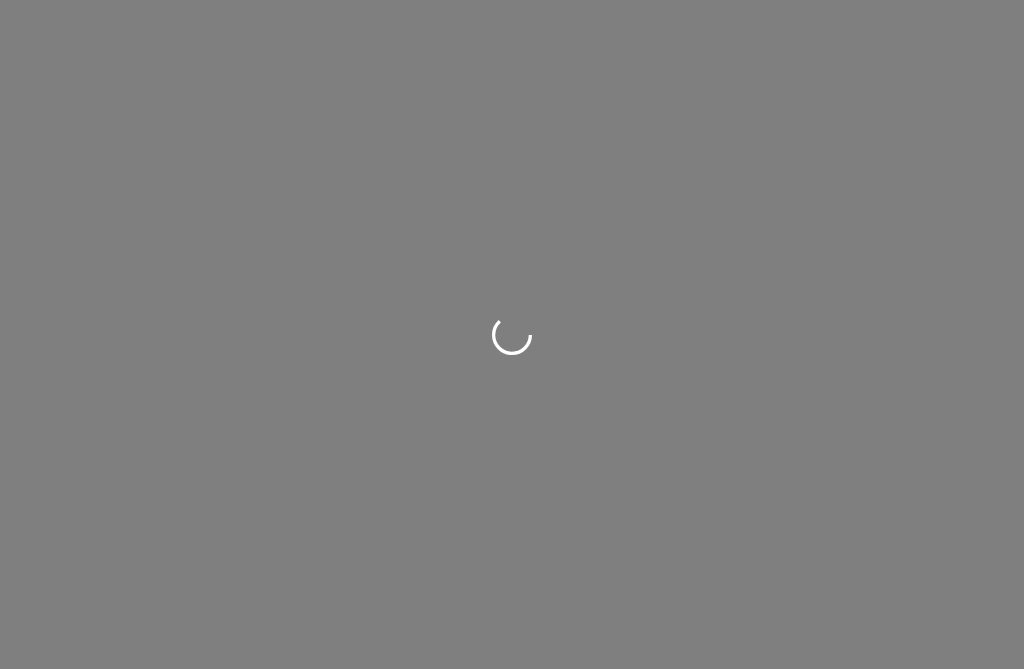 scroll, scrollTop: 0, scrollLeft: 0, axis: both 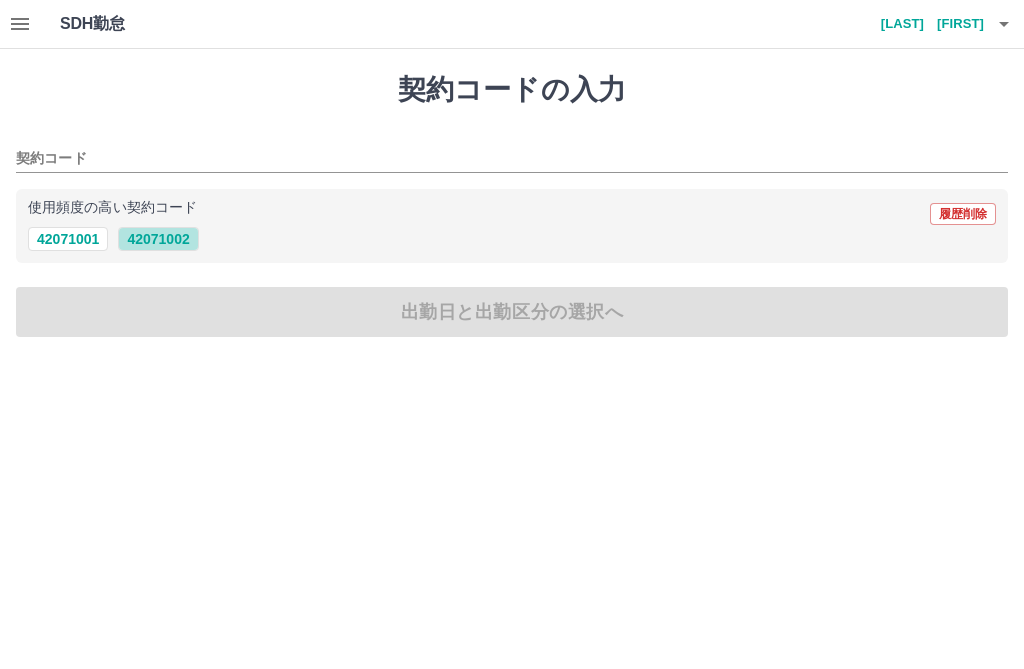 click on "42071002" at bounding box center [158, 239] 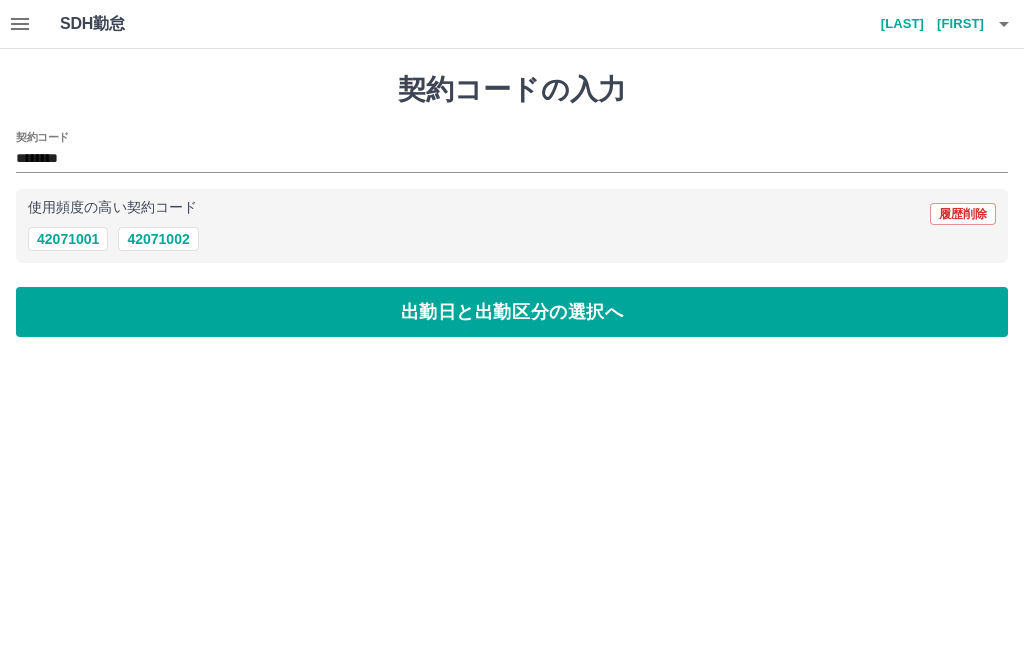 click on "出勤日と出勤区分の選択へ" at bounding box center (512, 312) 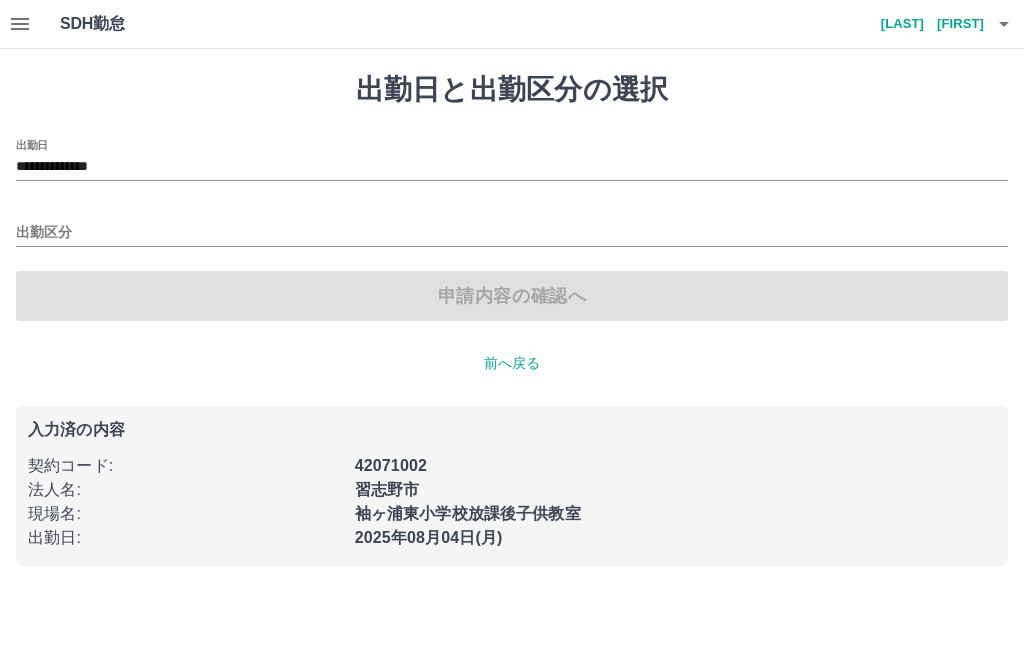 click on "出勤区分" at bounding box center [512, 233] 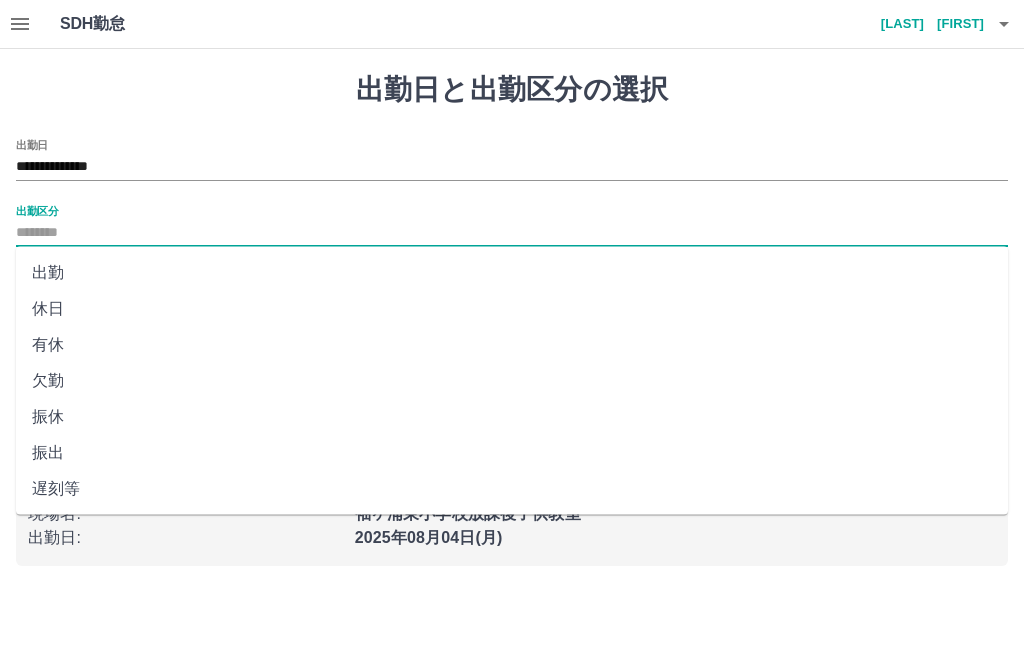 click on "出勤" at bounding box center [512, 273] 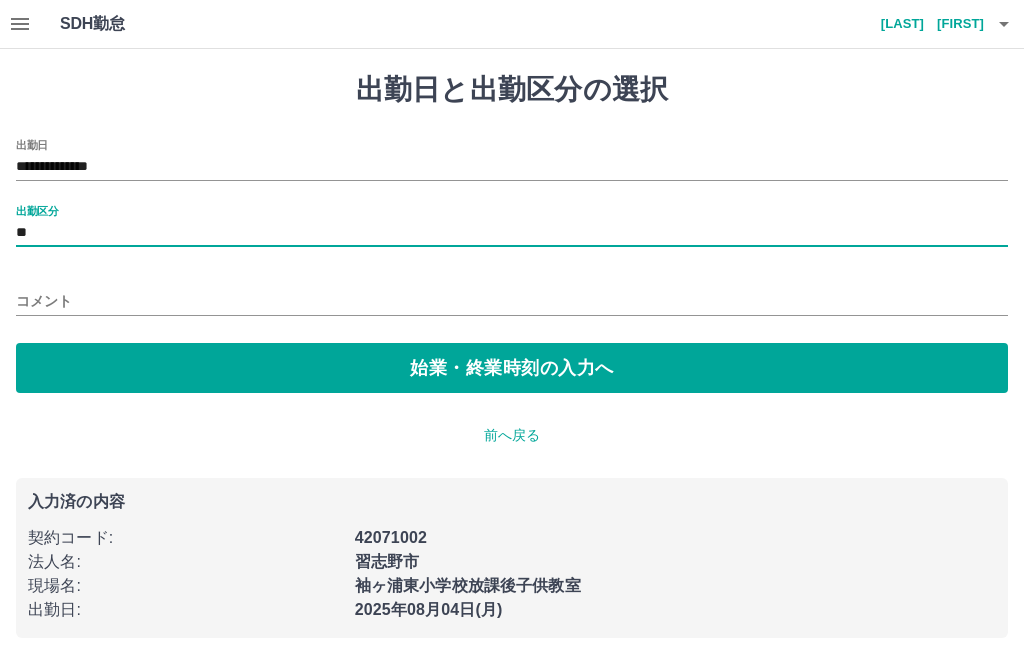type on "**" 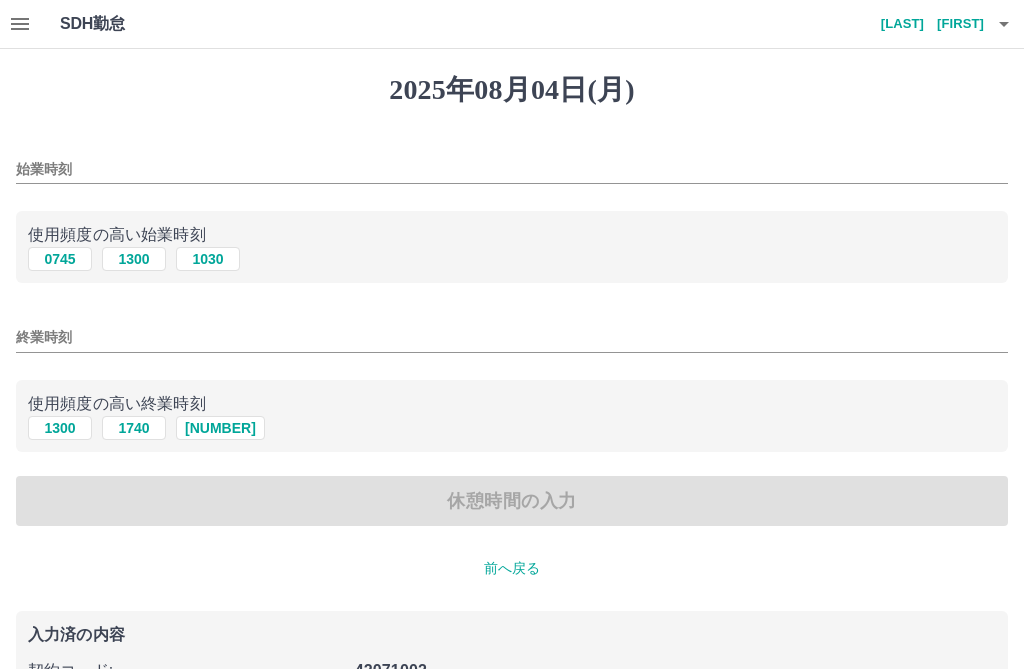 click on "0745" at bounding box center [60, 259] 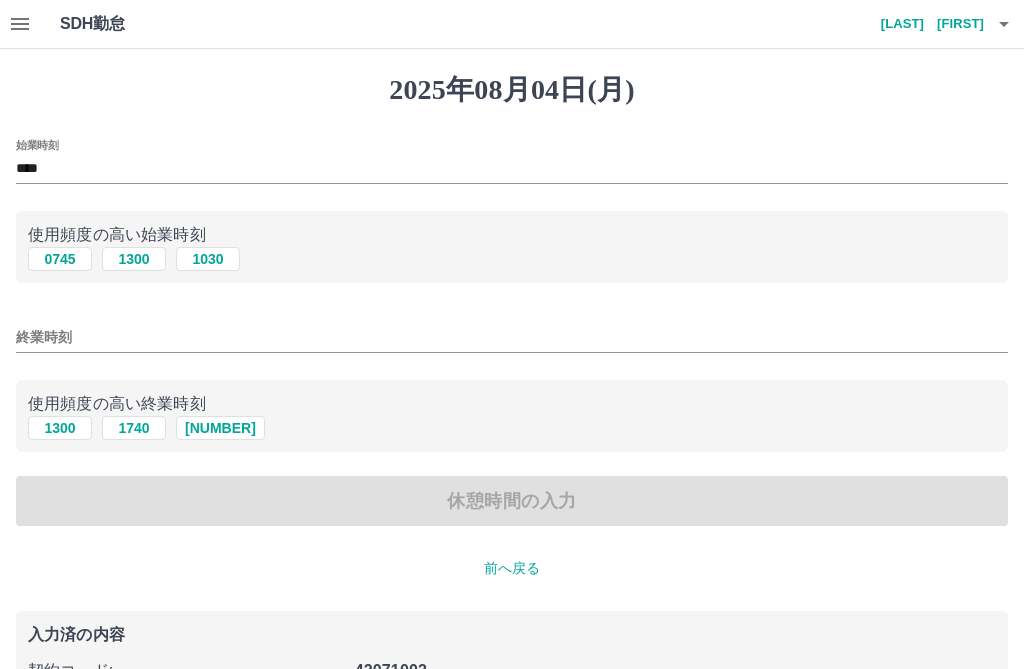click on "1300" at bounding box center [60, 428] 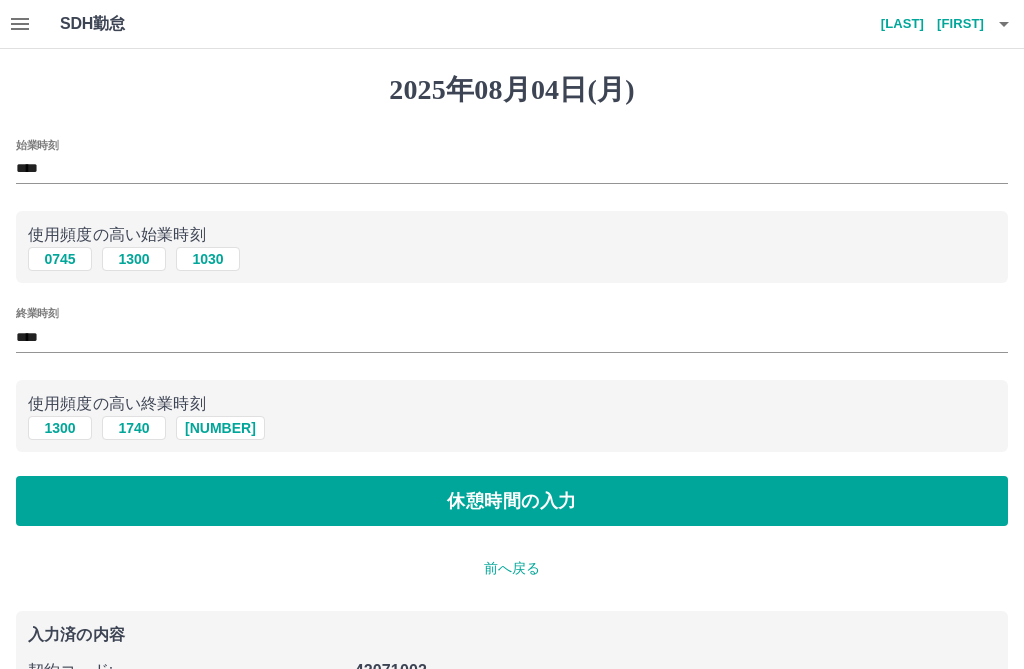 click on "休憩時間の入力" at bounding box center (512, 501) 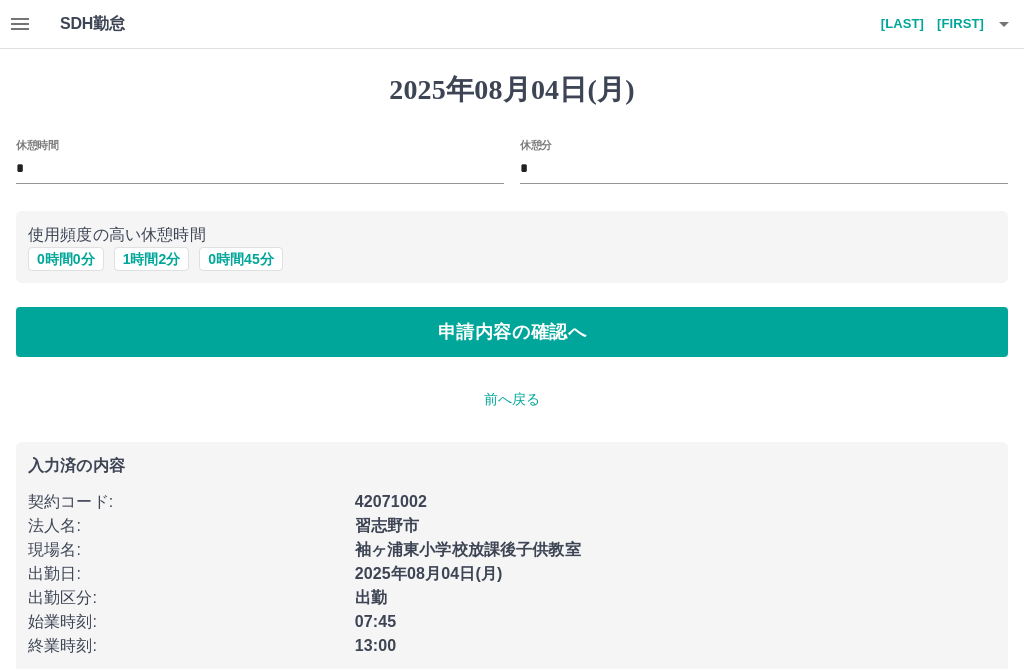 click on "申請内容の確認へ" at bounding box center [512, 332] 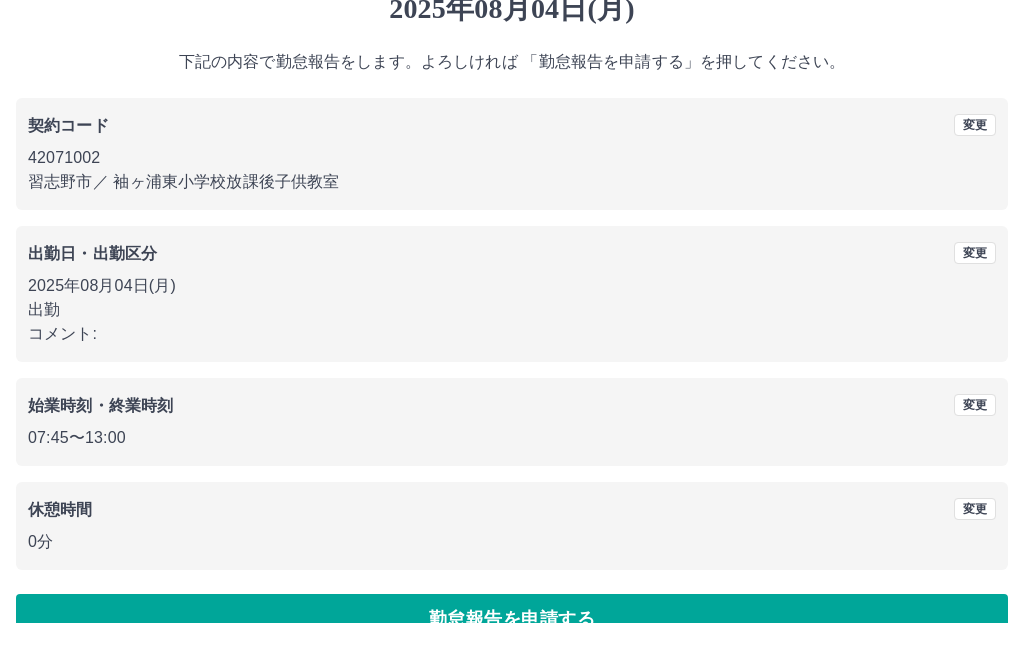scroll, scrollTop: 79, scrollLeft: 0, axis: vertical 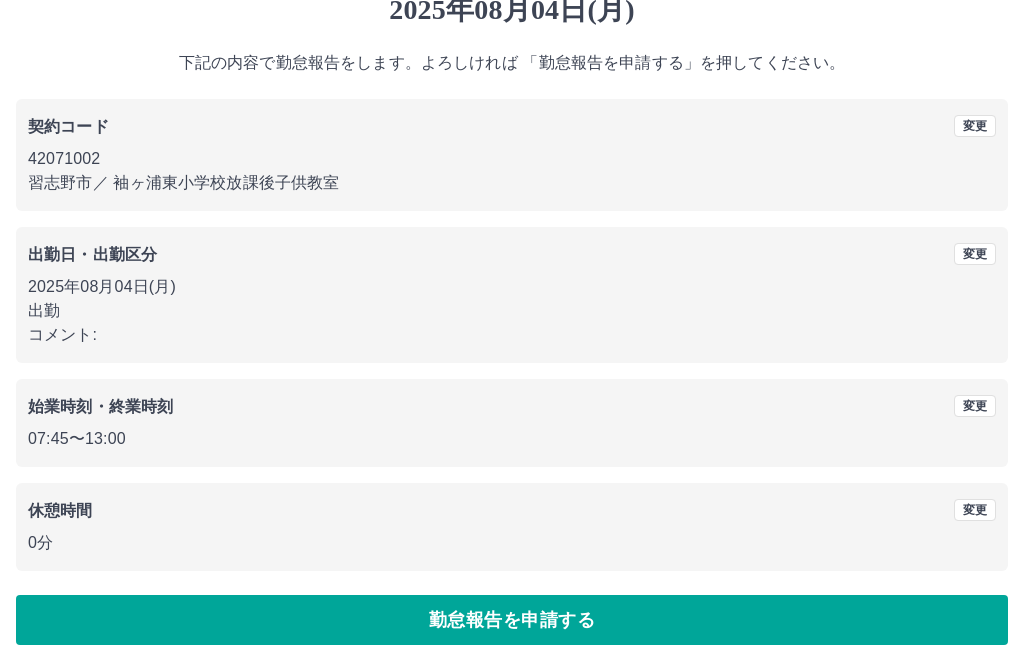 click on "勤怠報告を申請する" at bounding box center [512, 621] 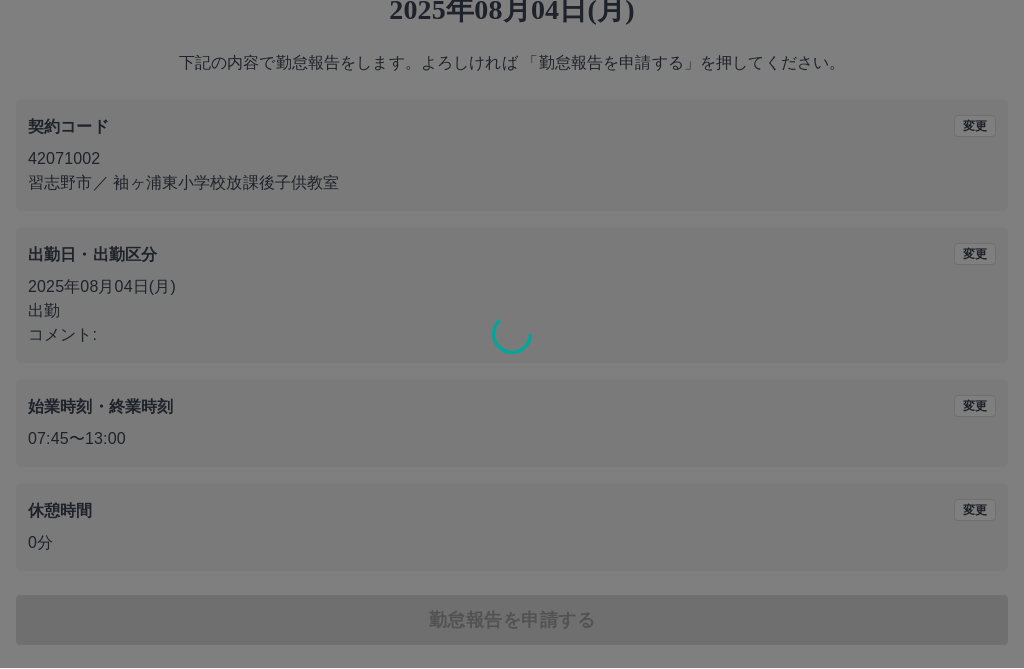 scroll, scrollTop: 0, scrollLeft: 0, axis: both 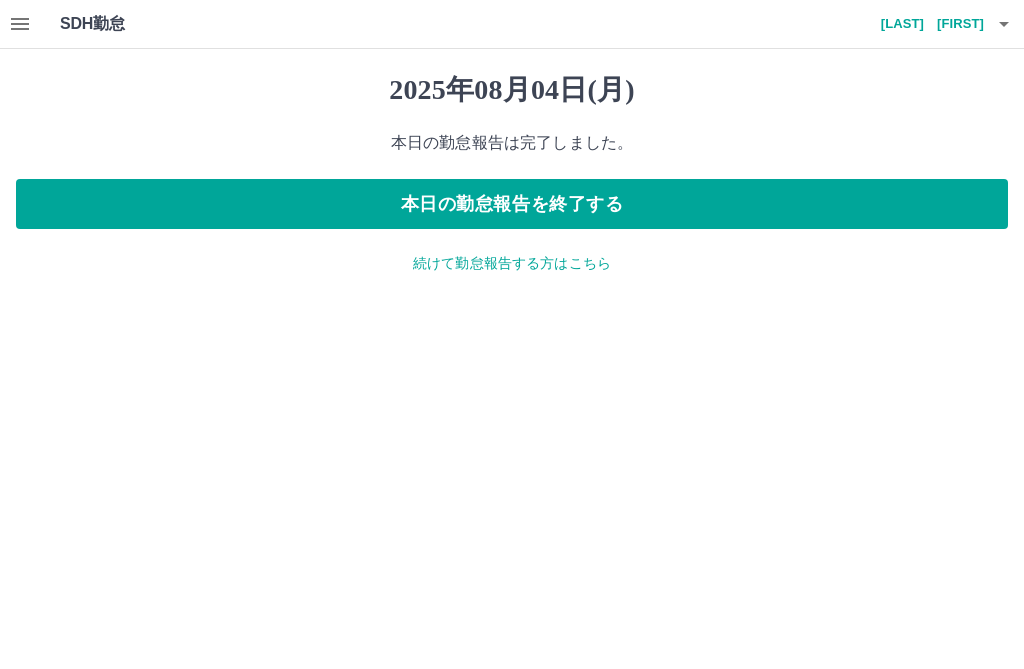 click on "本日の勤怠報告を終了する" at bounding box center (512, 204) 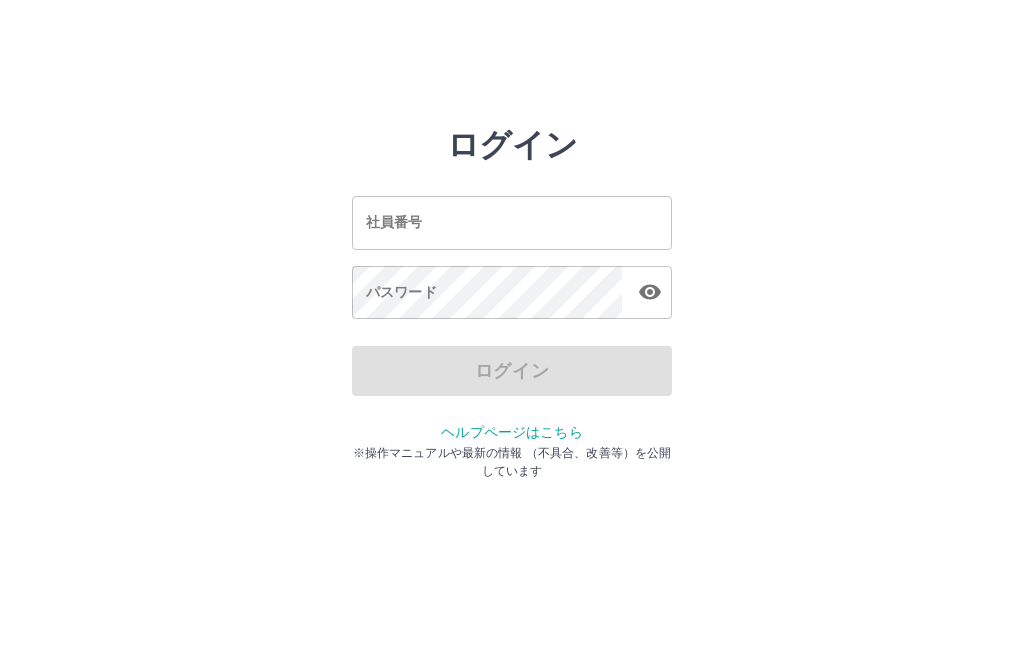 scroll, scrollTop: 0, scrollLeft: 0, axis: both 